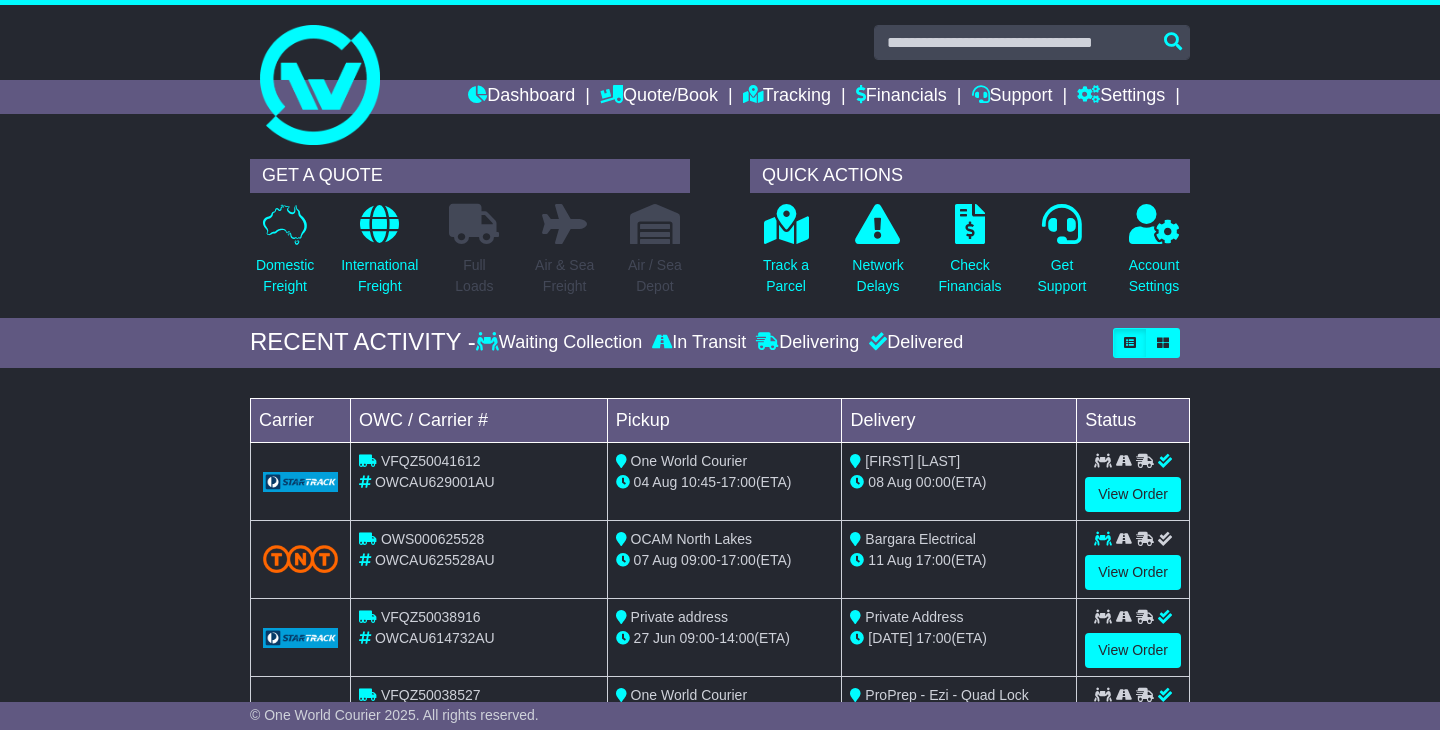 scroll, scrollTop: 0, scrollLeft: 0, axis: both 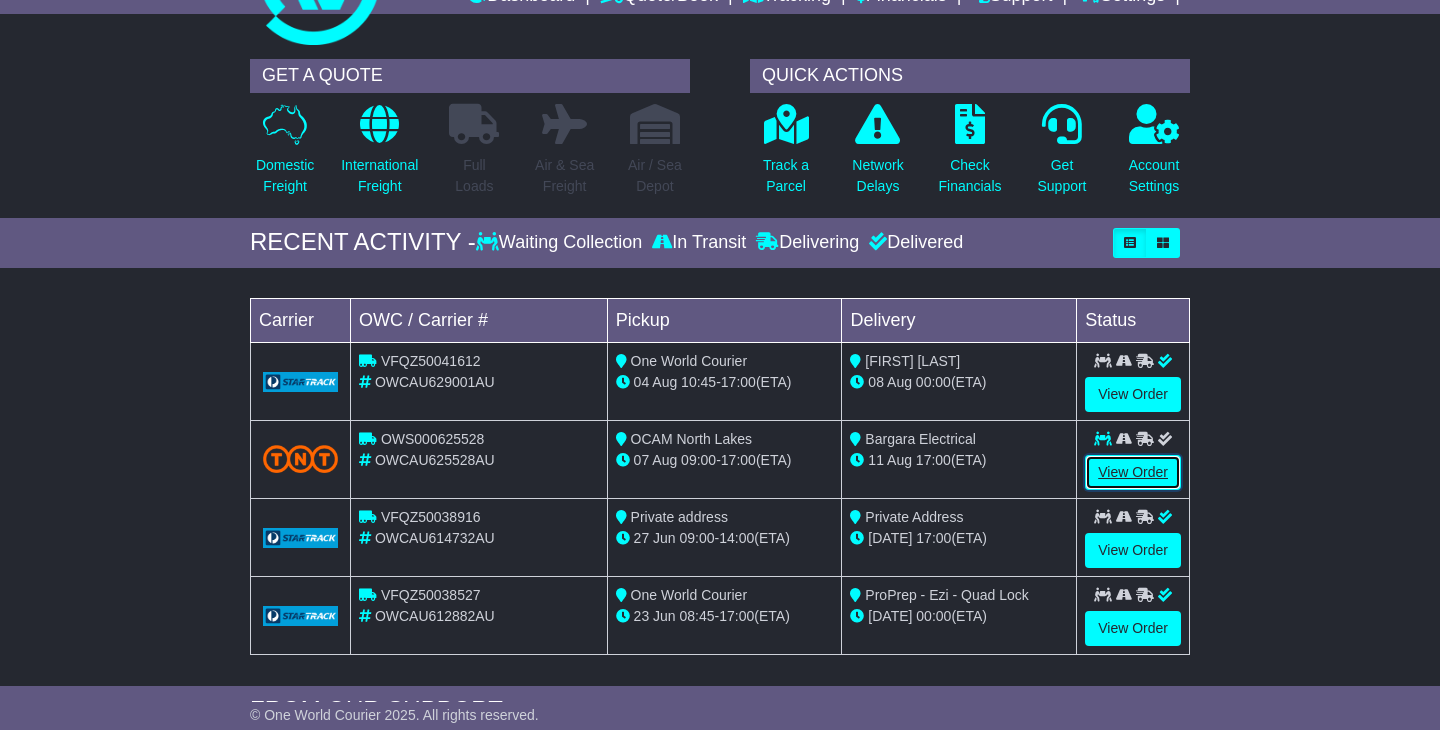 click on "View Order" at bounding box center [1133, 472] 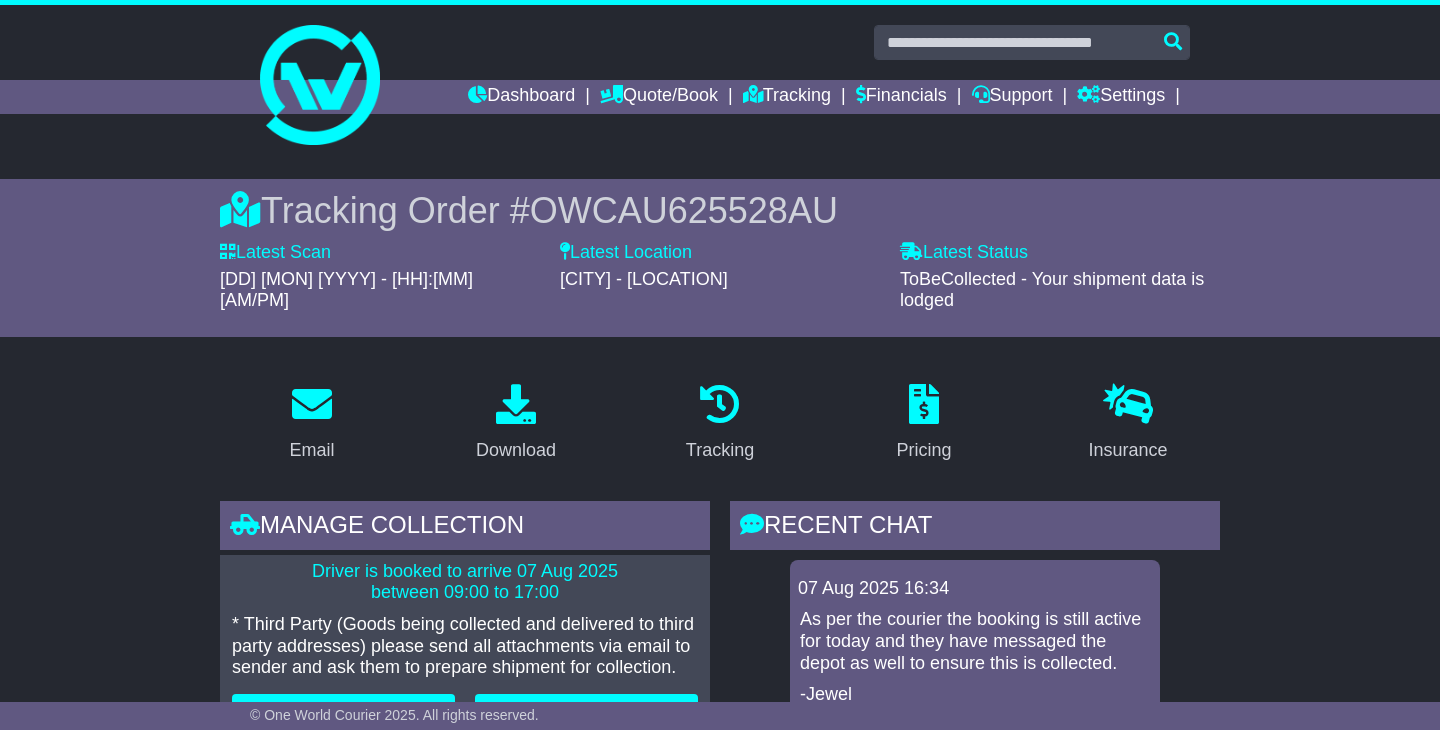 scroll, scrollTop: 0, scrollLeft: 0, axis: both 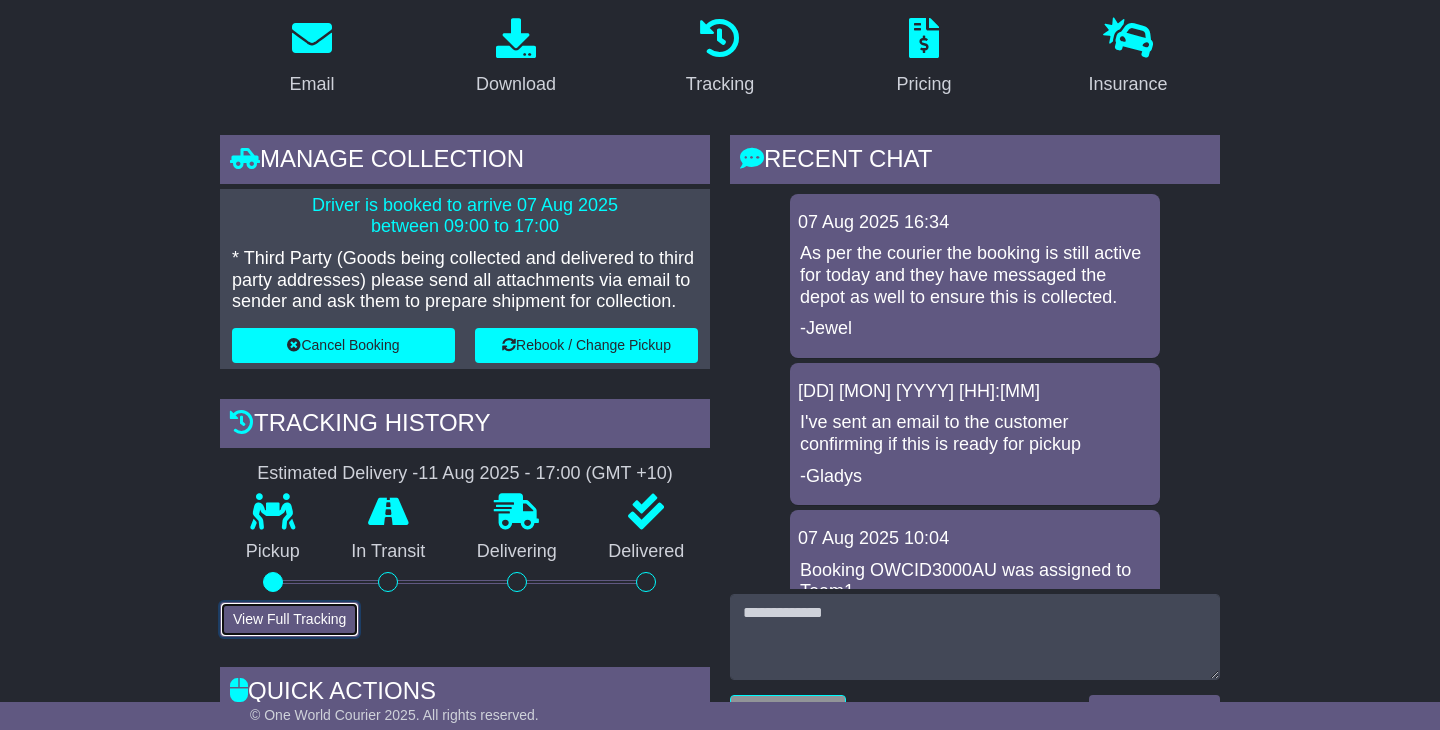 click on "View Full Tracking" at bounding box center [289, 619] 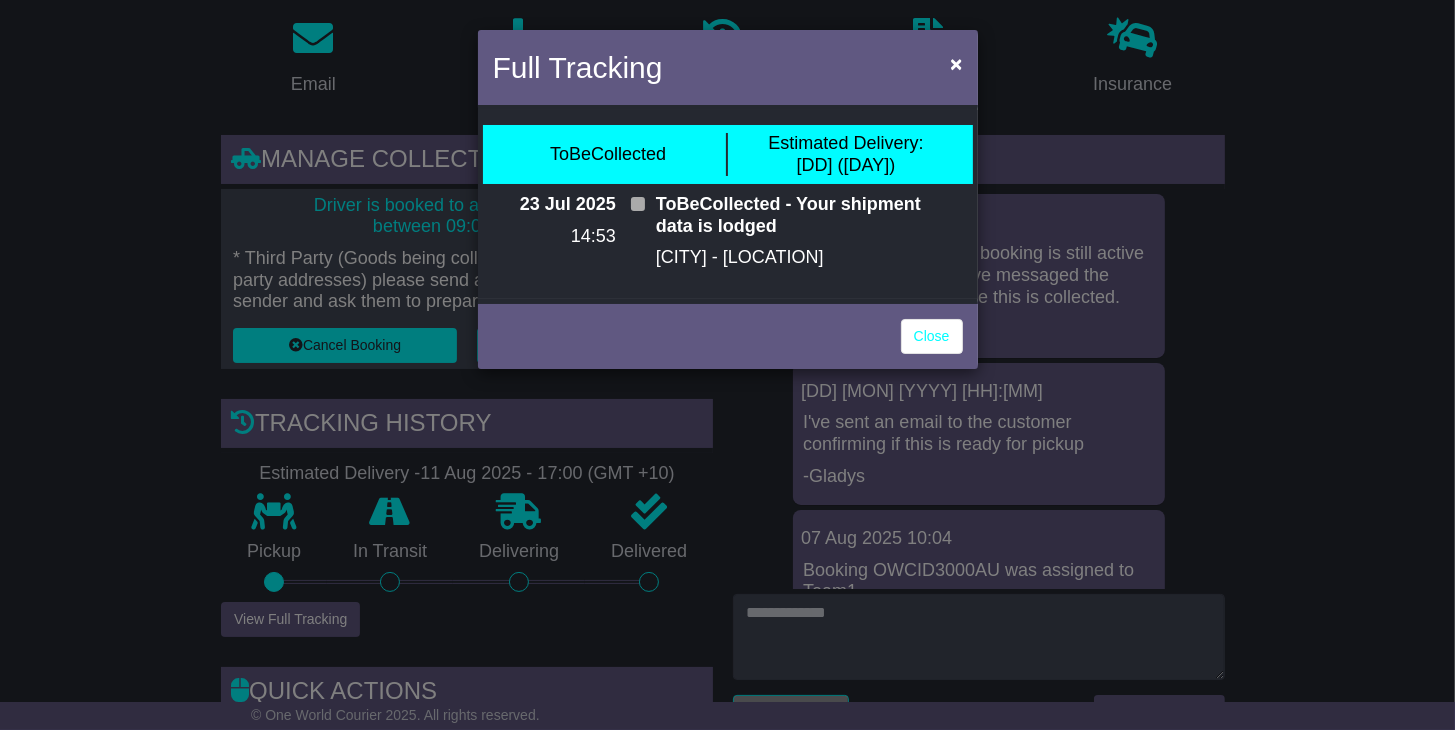 click on "Full Tracking
×
ToBeCollected
Estimated Delivery:
11 Aug (Mon)
23 Jul 2025
14:53
ToBeCollected - Your shipment data is lodged
Brisbane - Eagle Farm
Close" at bounding box center (727, 365) 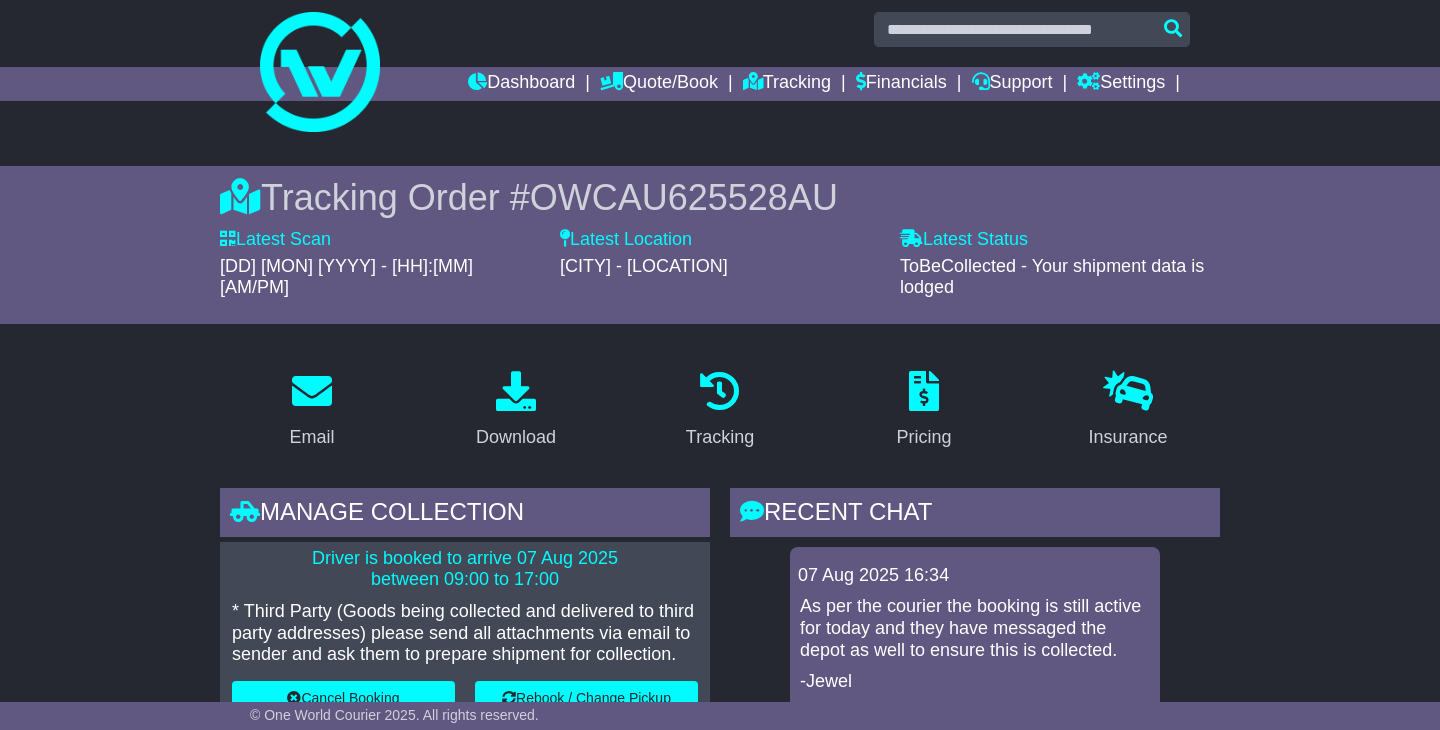 scroll, scrollTop: 0, scrollLeft: 0, axis: both 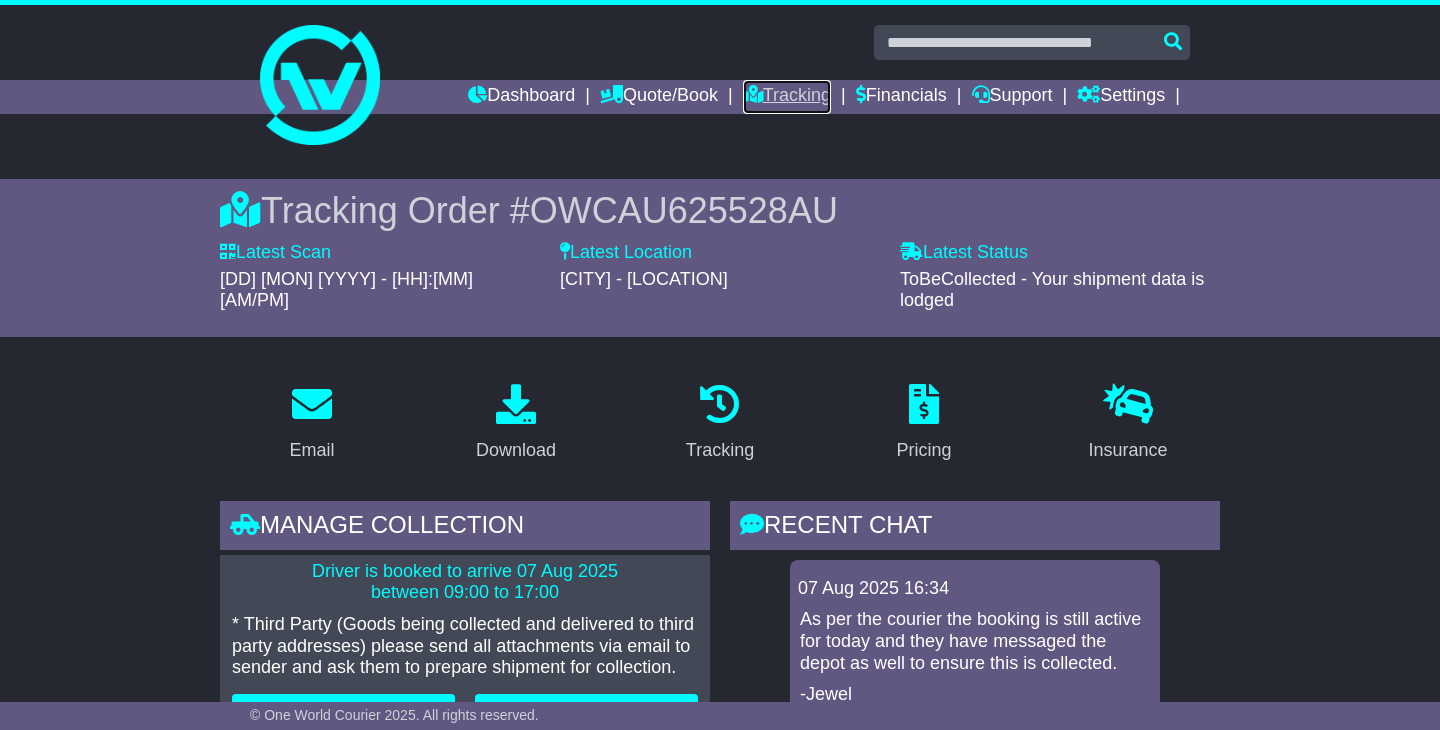 click on "Tracking" at bounding box center (787, 97) 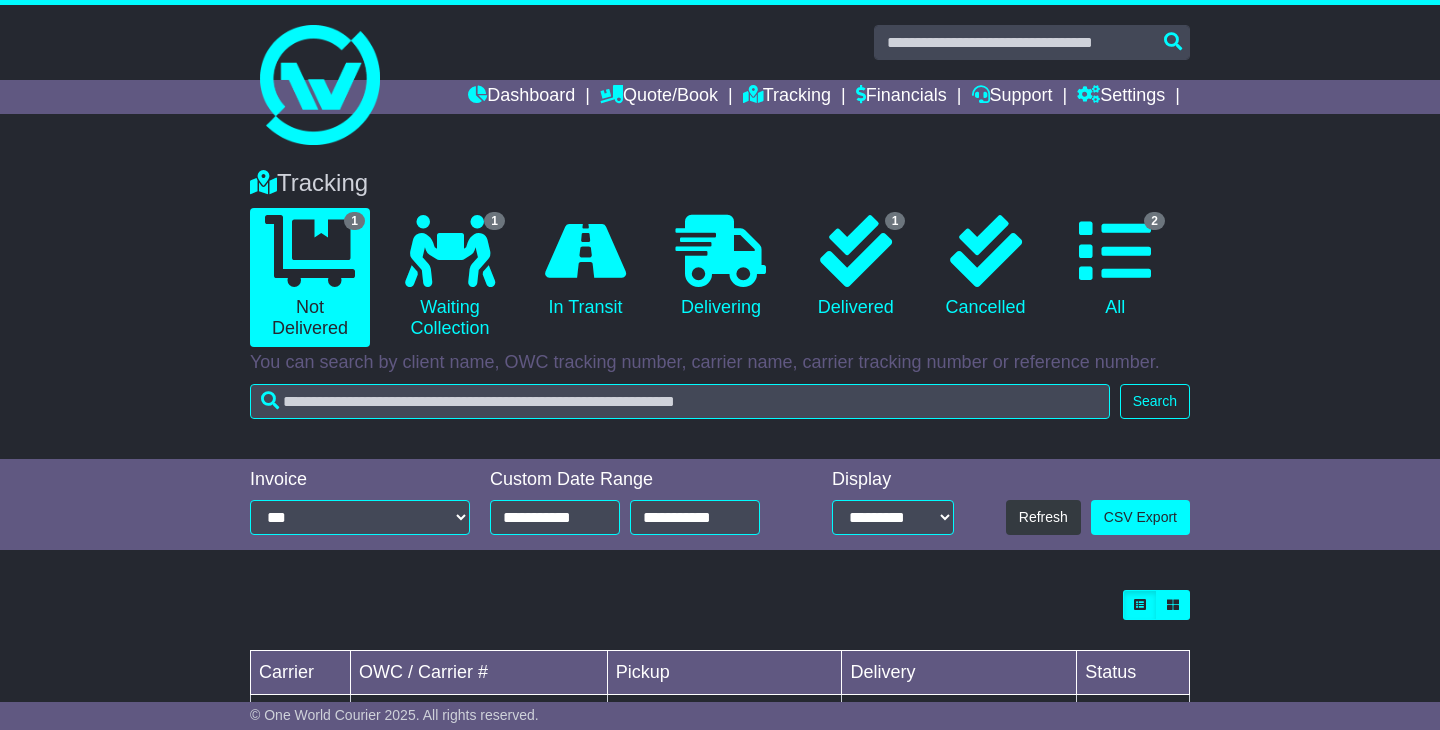 scroll, scrollTop: 112, scrollLeft: 0, axis: vertical 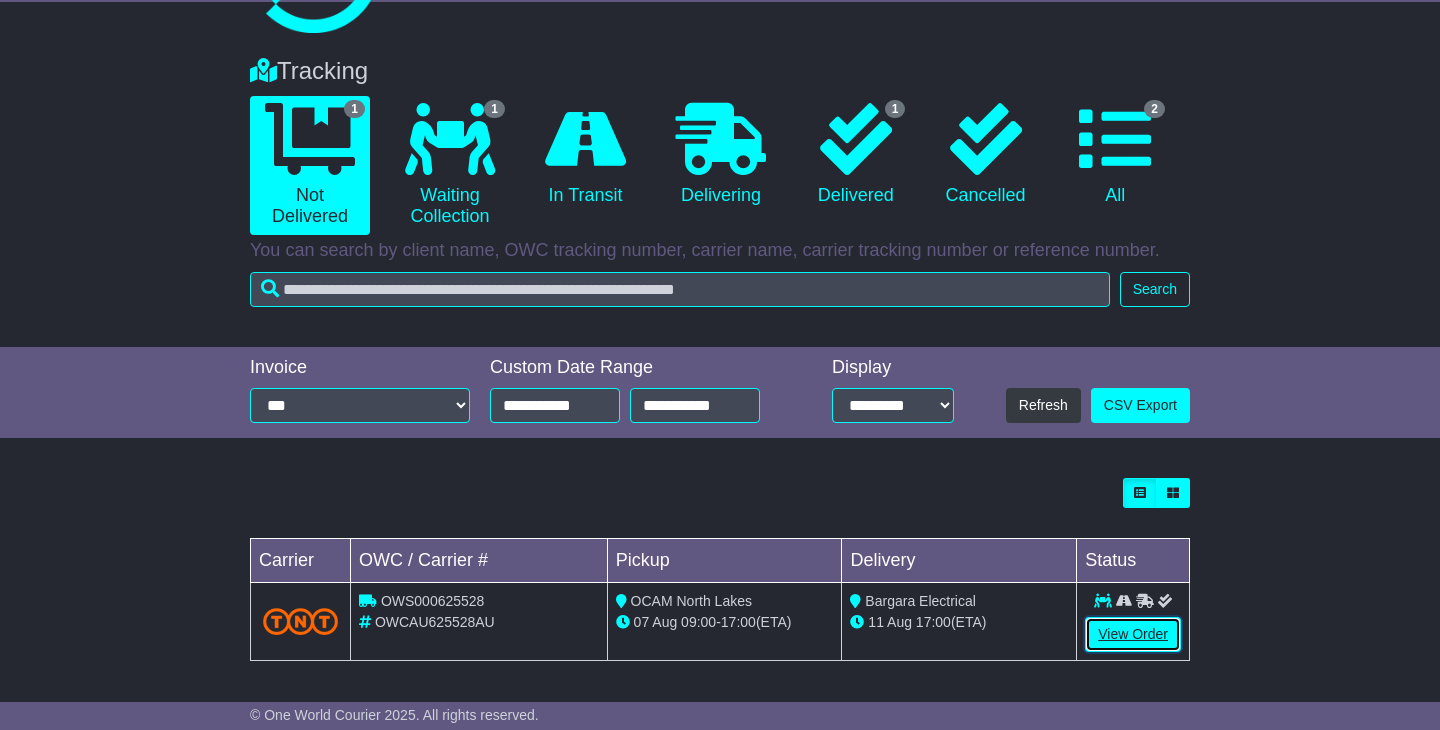 click on "View Order" at bounding box center (1133, 634) 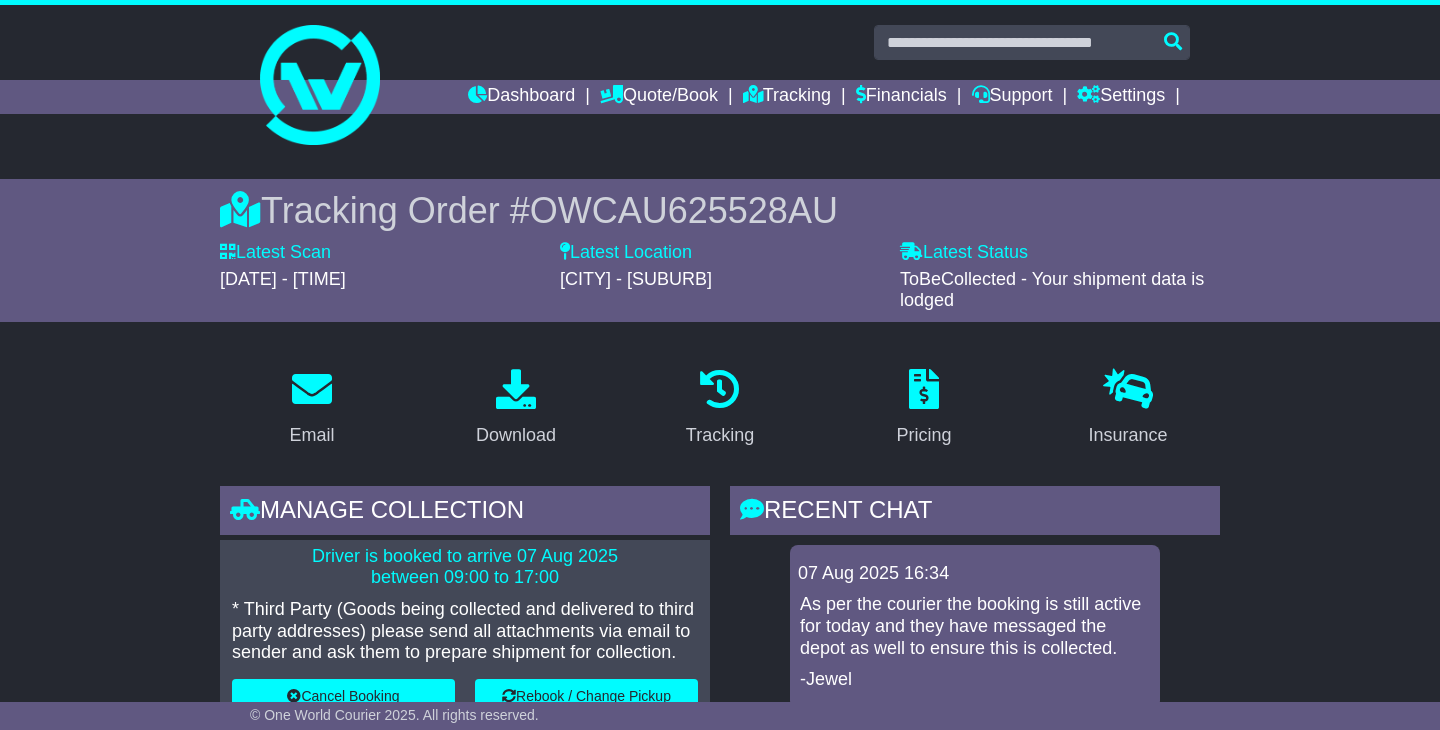 scroll, scrollTop: 0, scrollLeft: 0, axis: both 